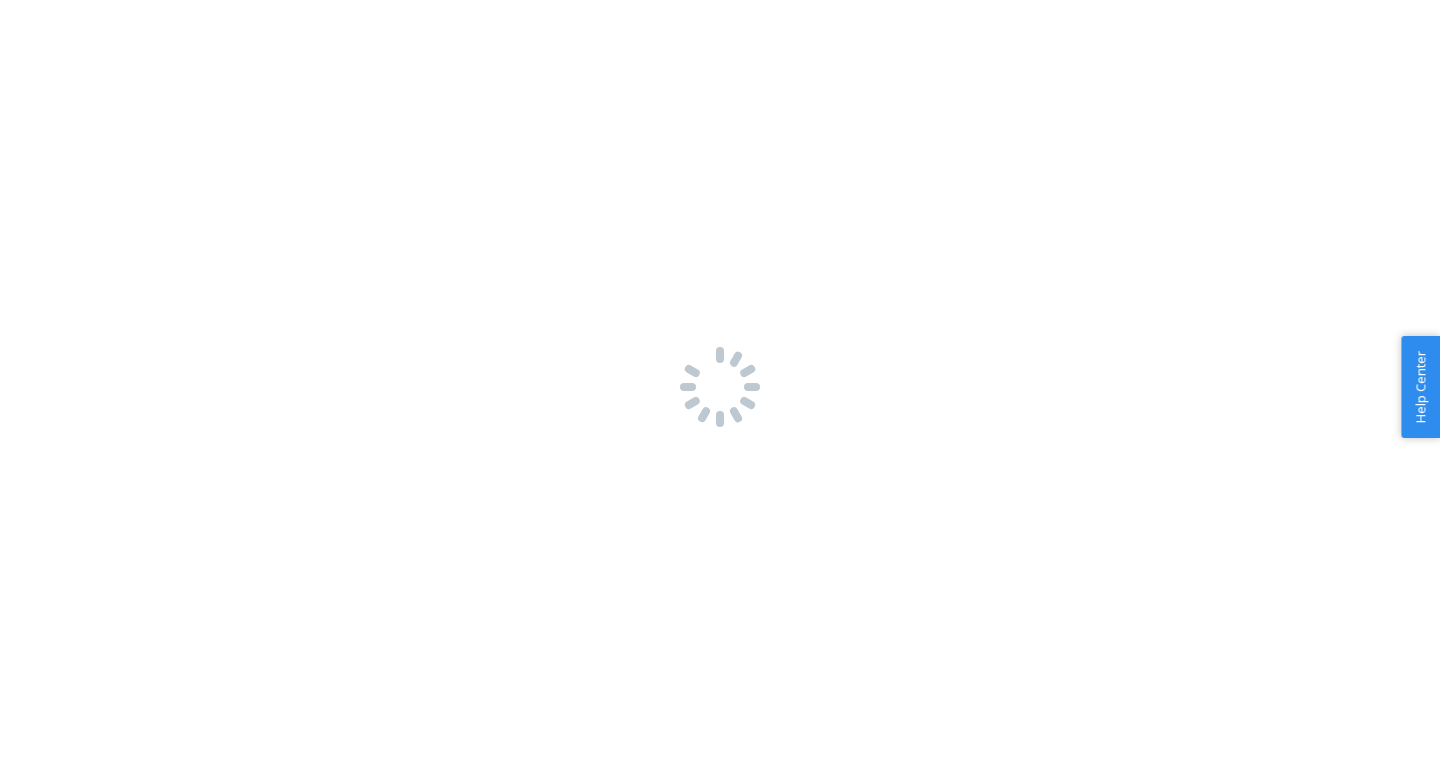 scroll, scrollTop: 0, scrollLeft: 0, axis: both 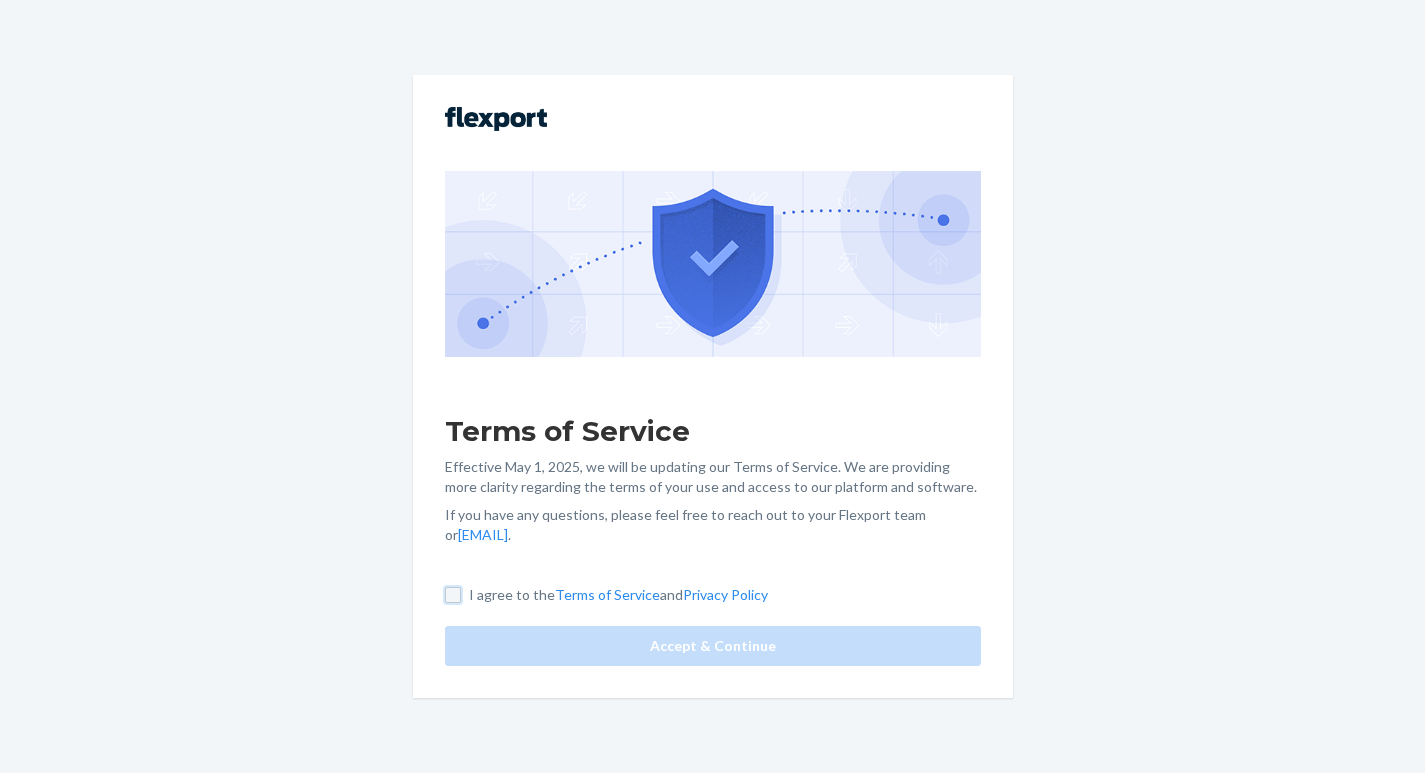click on "I agree to the  Terms of Service  and  Privacy Policy" at bounding box center (453, 595) 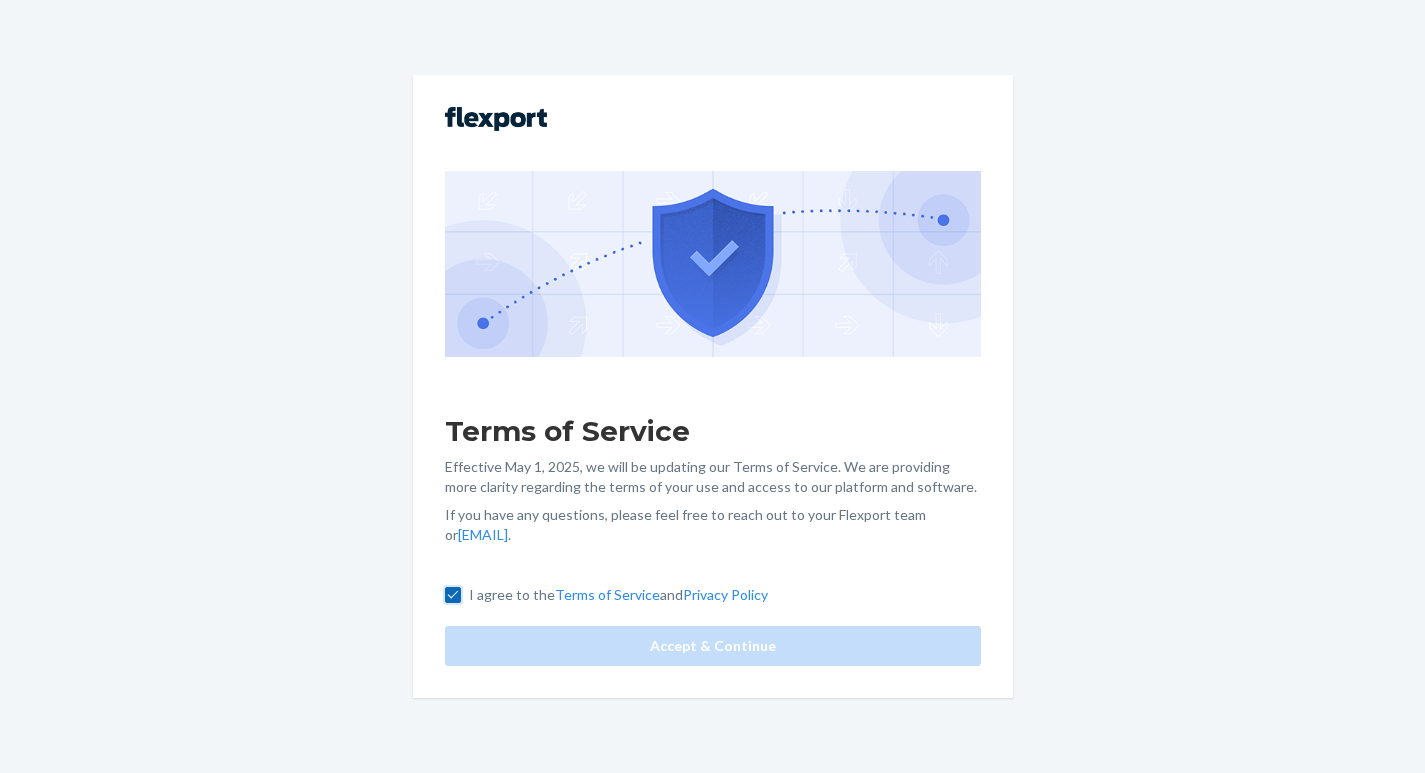 checkbox on "true" 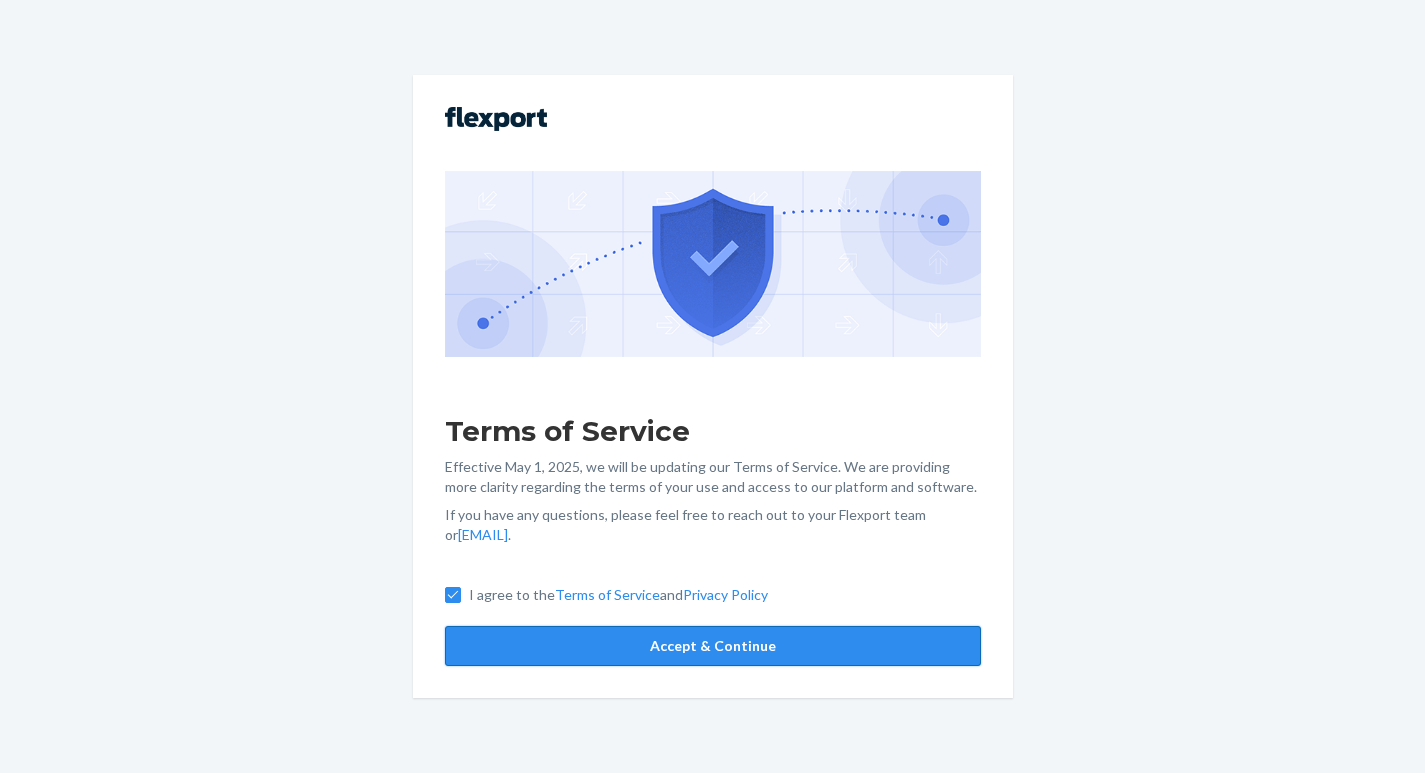 click on "Accept & Continue" at bounding box center (713, 646) 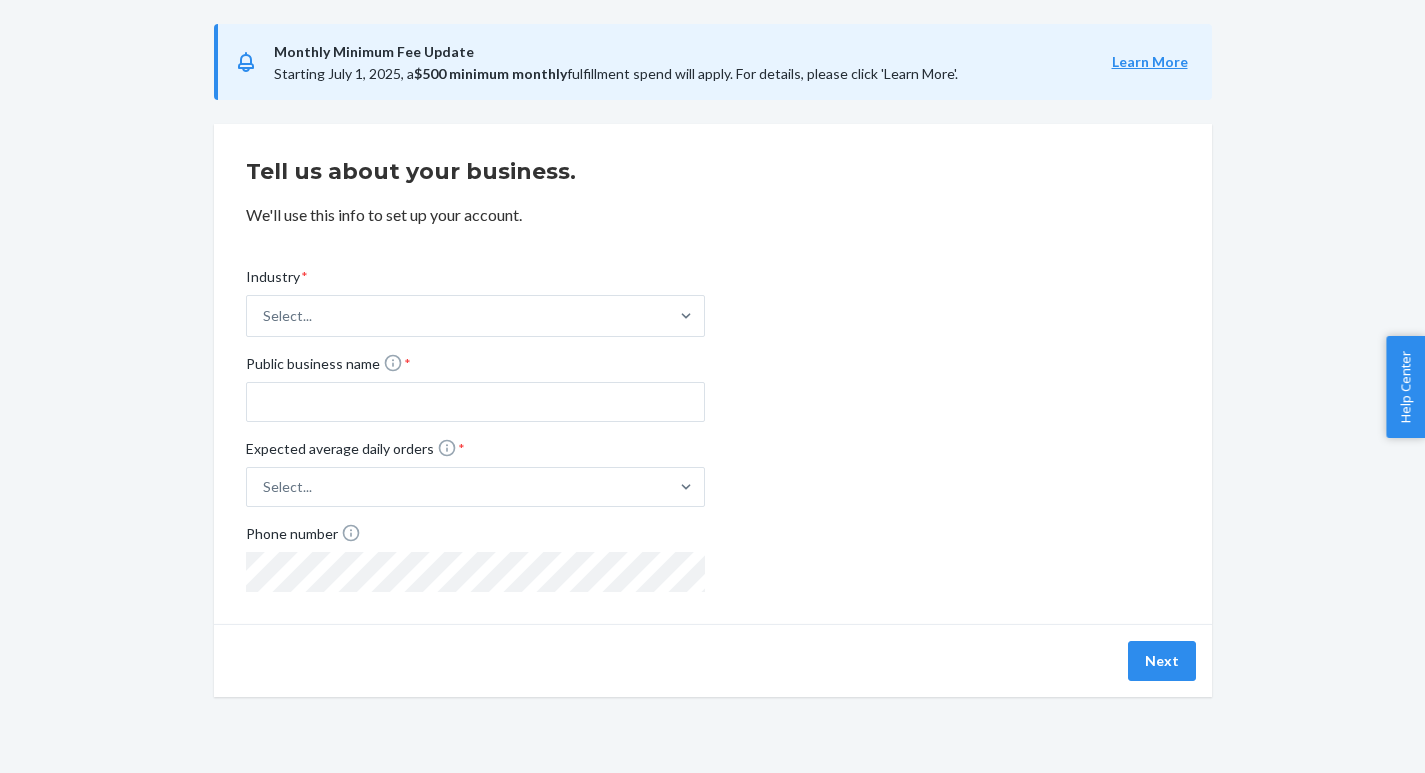 scroll, scrollTop: 106, scrollLeft: 0, axis: vertical 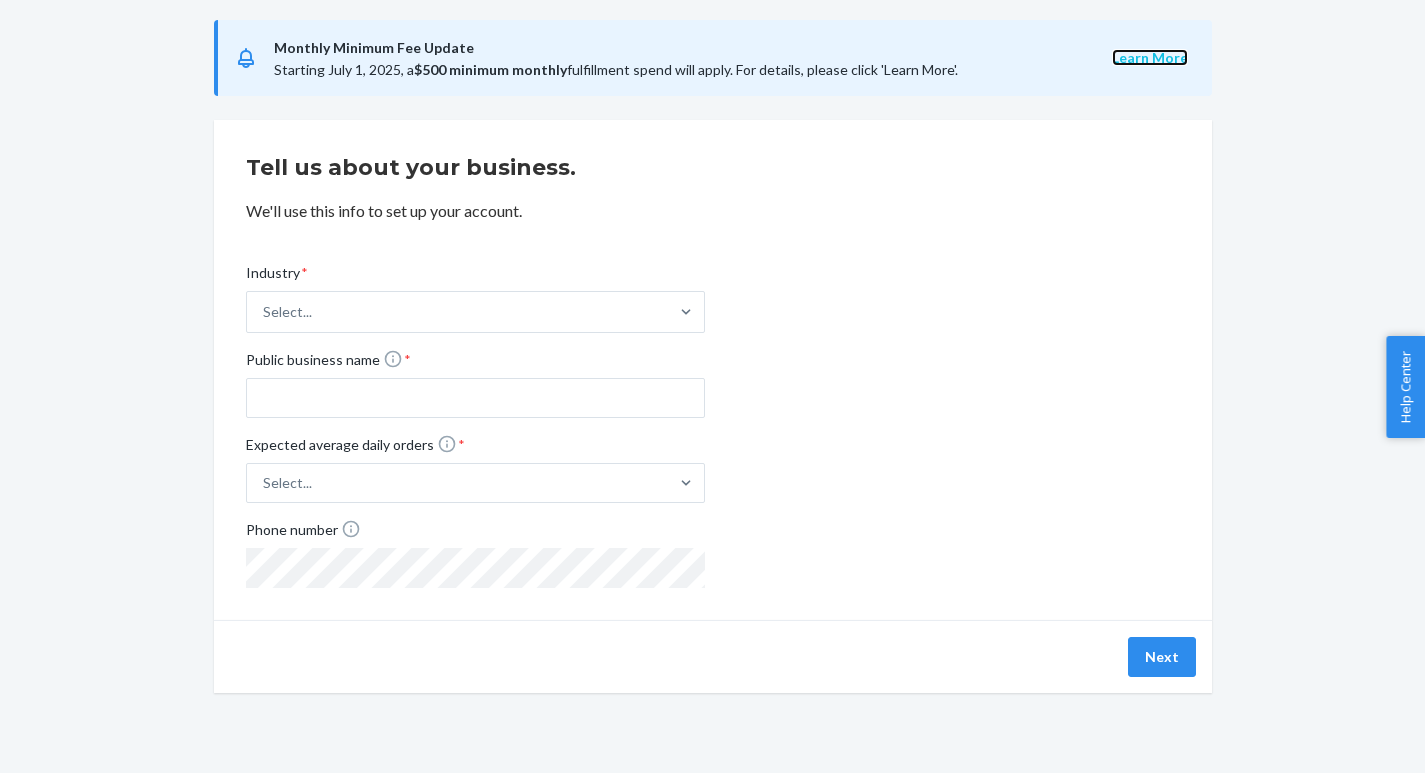 click on "Learn More" at bounding box center (1150, 57) 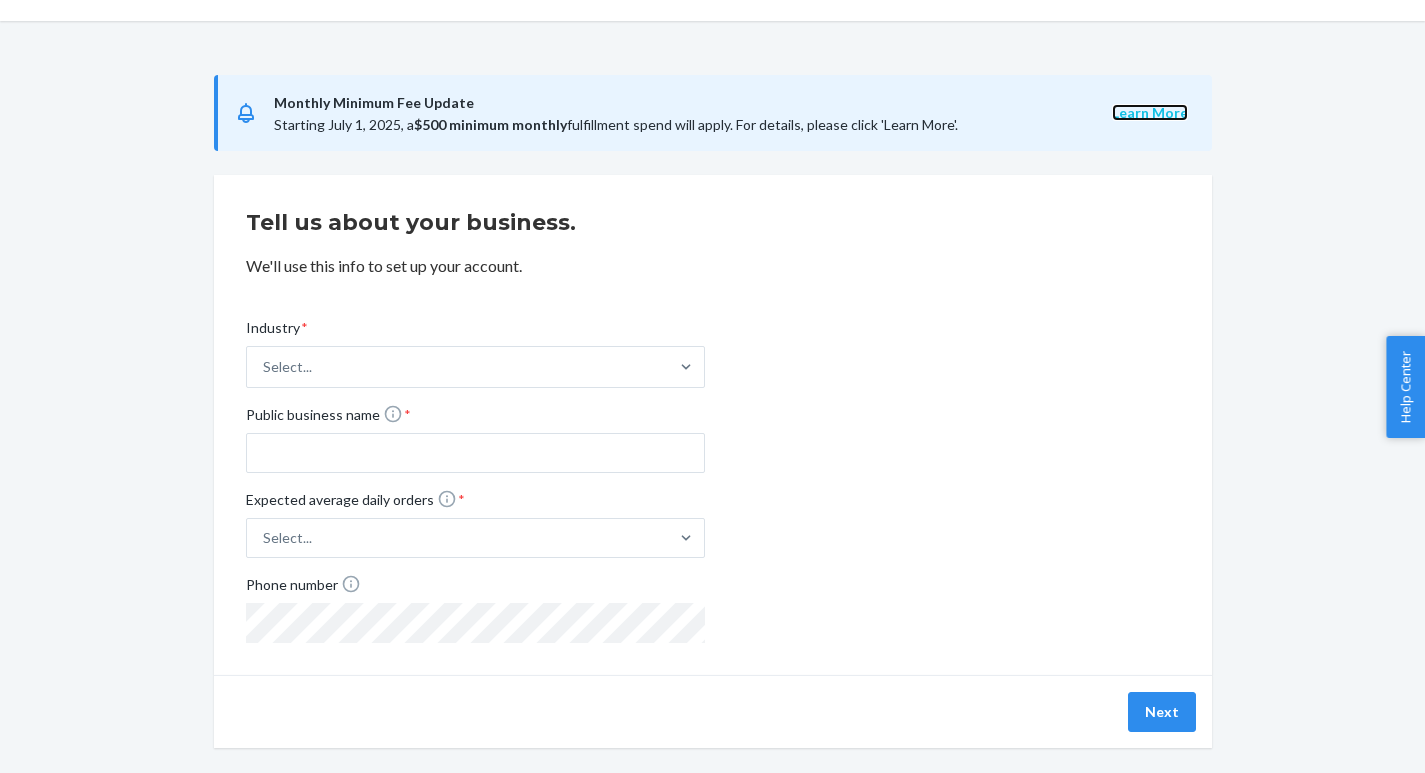 scroll, scrollTop: 0, scrollLeft: 0, axis: both 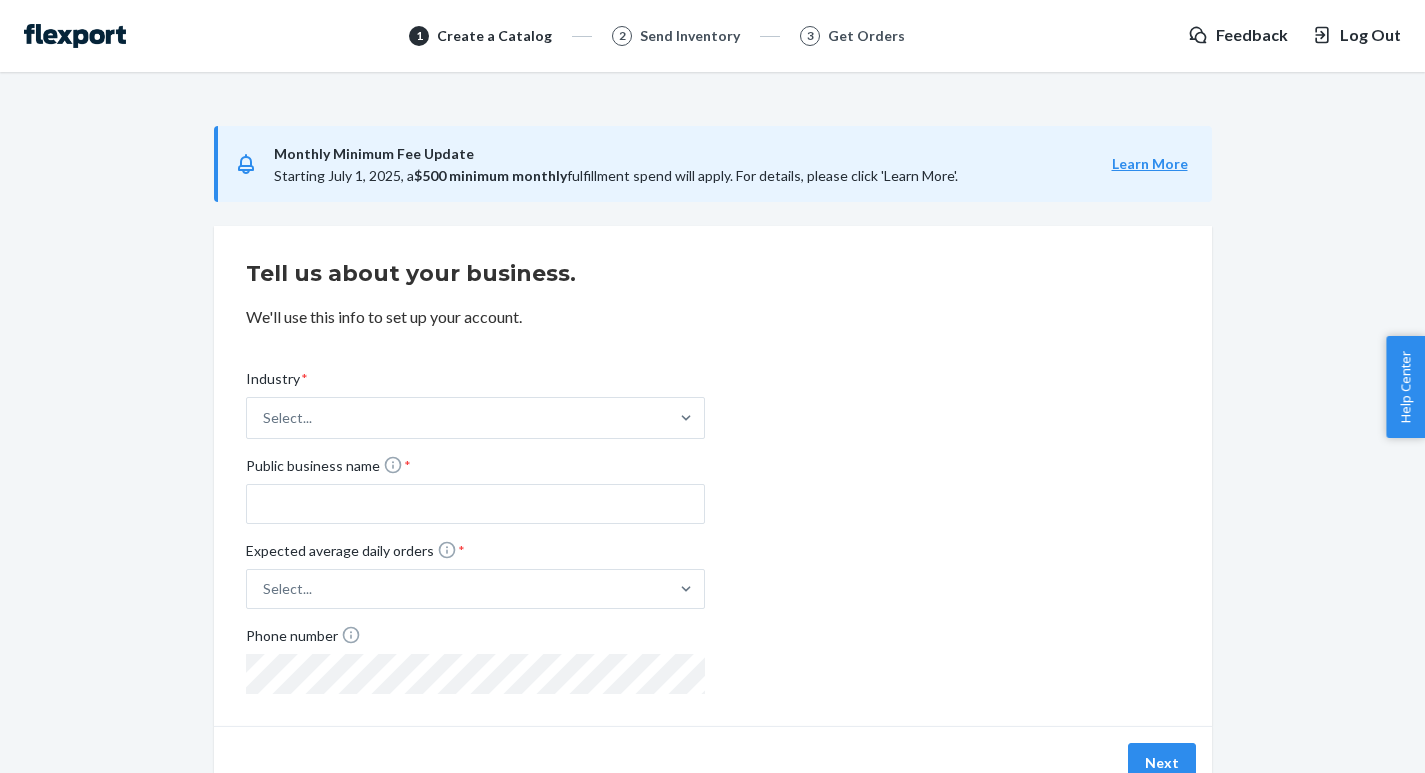click on "Send Inventory" at bounding box center [690, 36] 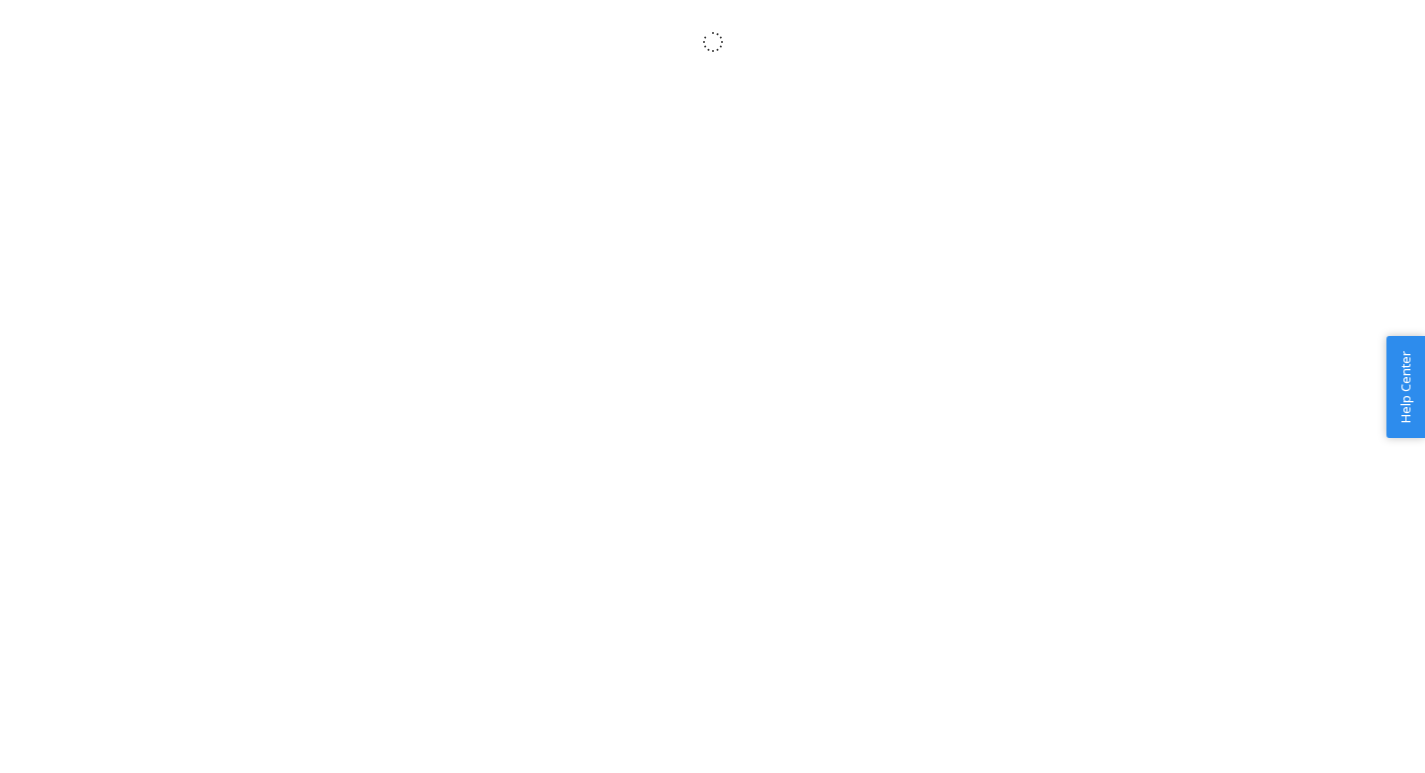 scroll, scrollTop: 0, scrollLeft: 0, axis: both 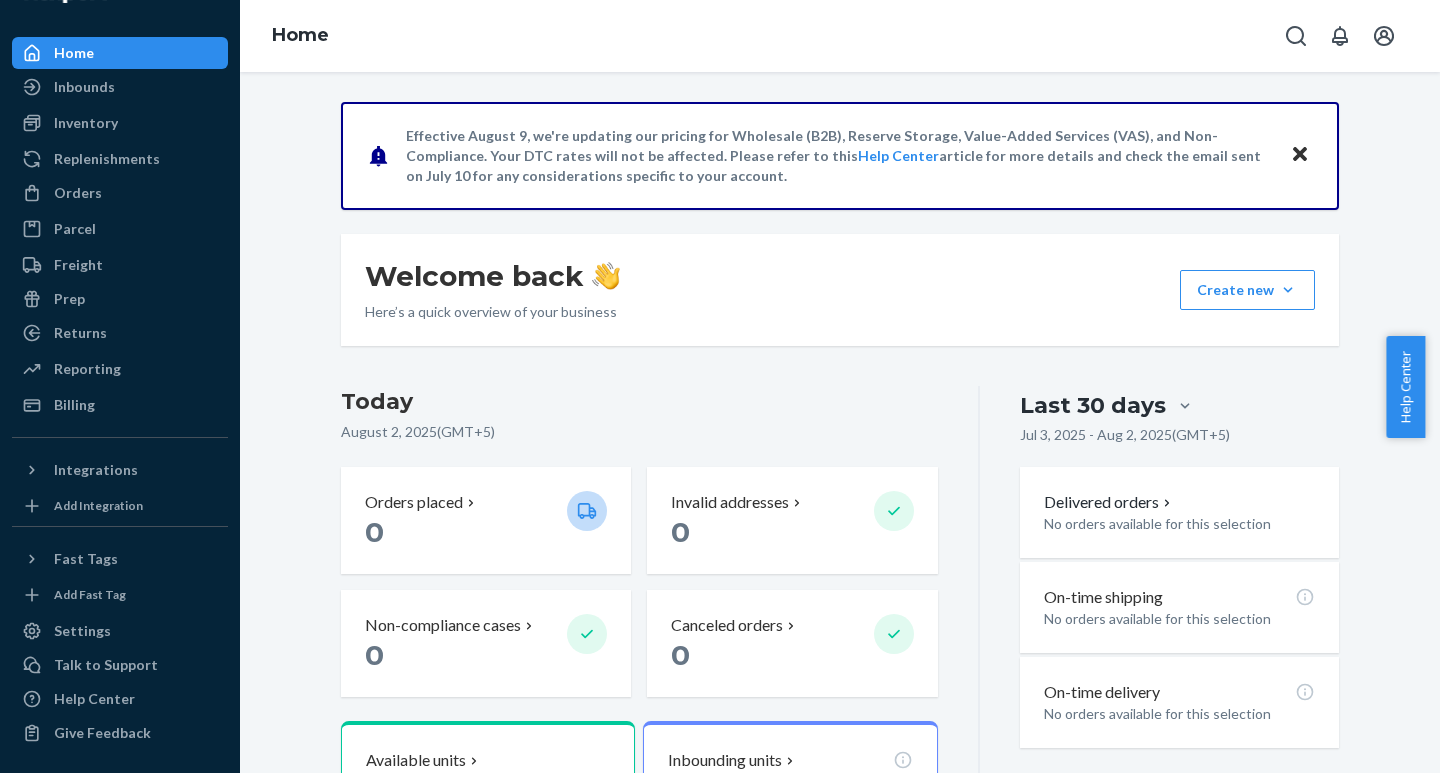 click at bounding box center (1300, 155) 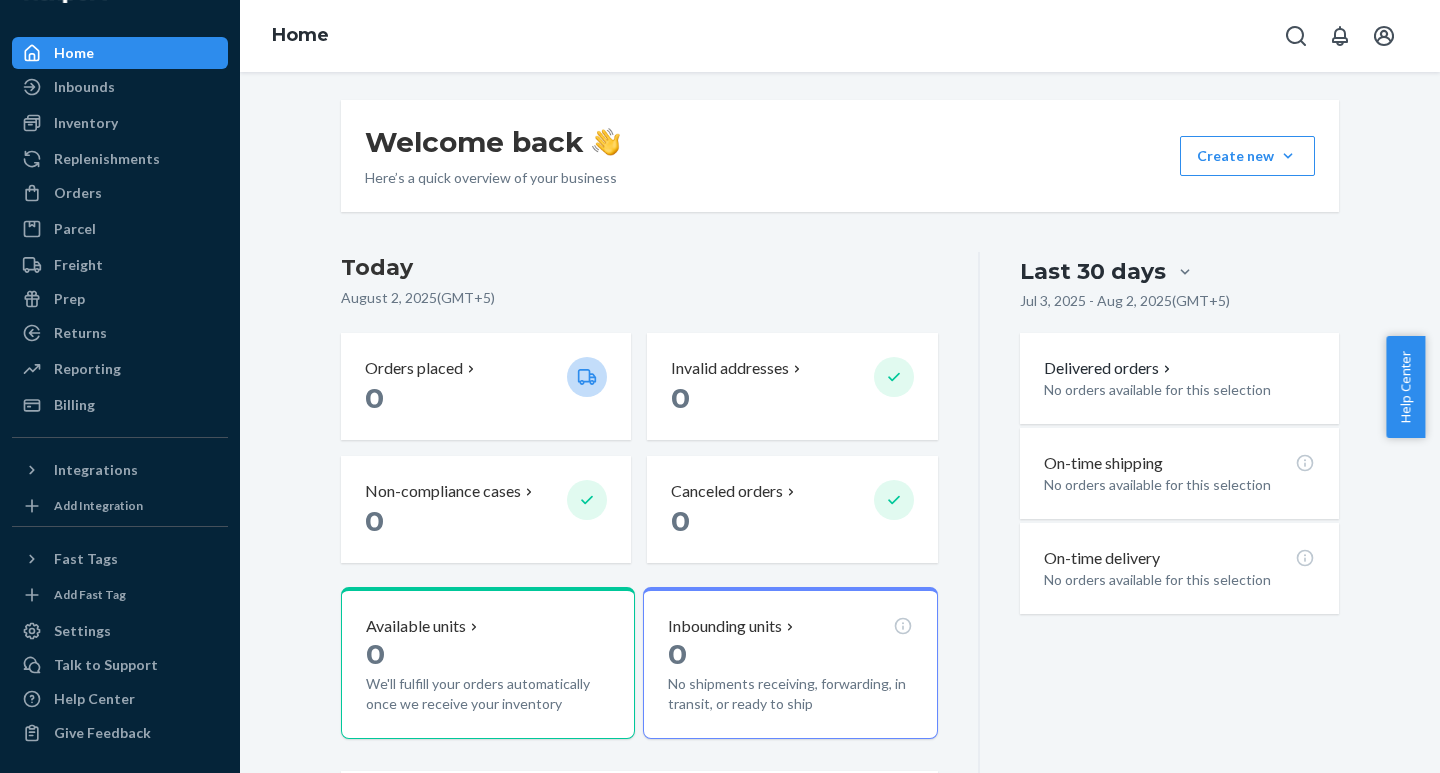scroll, scrollTop: 0, scrollLeft: 0, axis: both 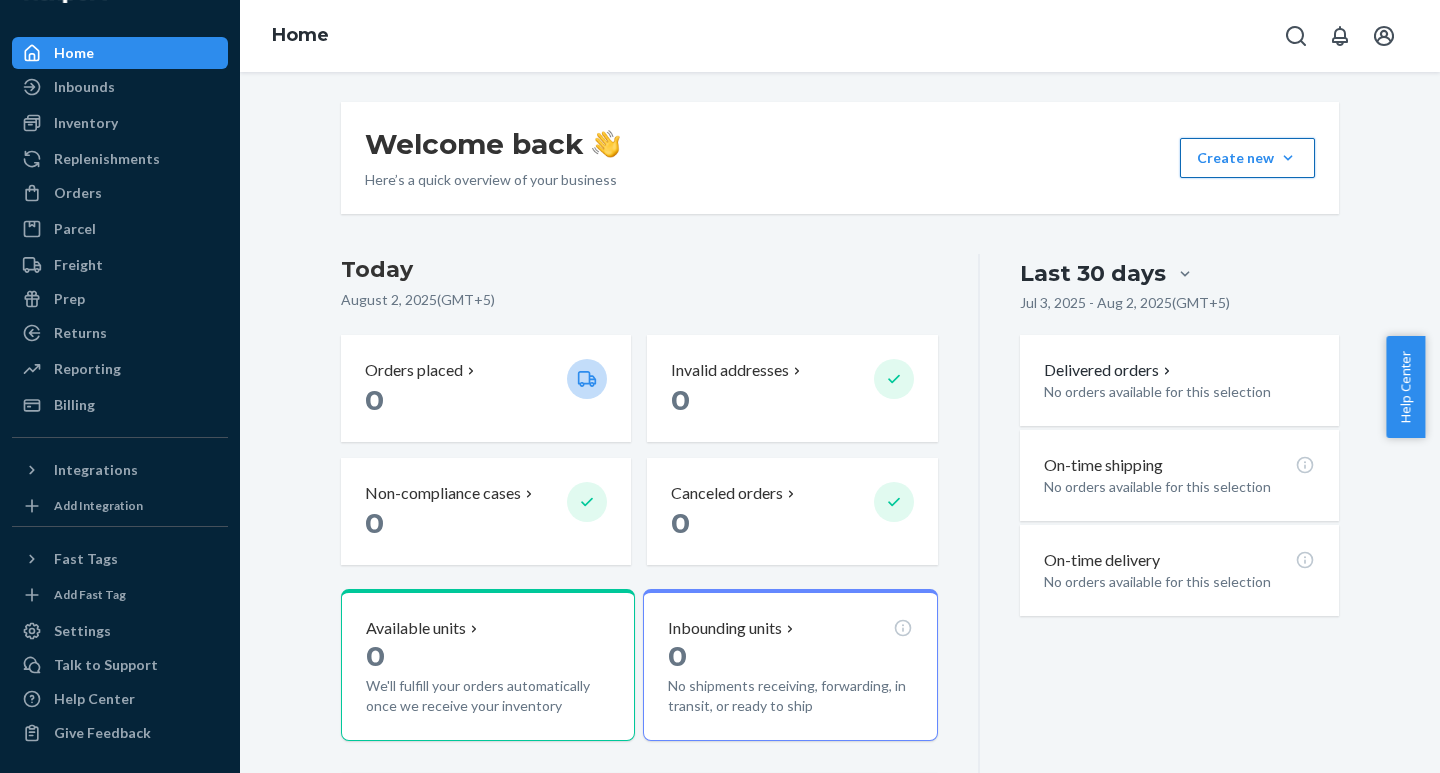 click on "Create new Create new inbound Create new order Create new product" at bounding box center [1247, 158] 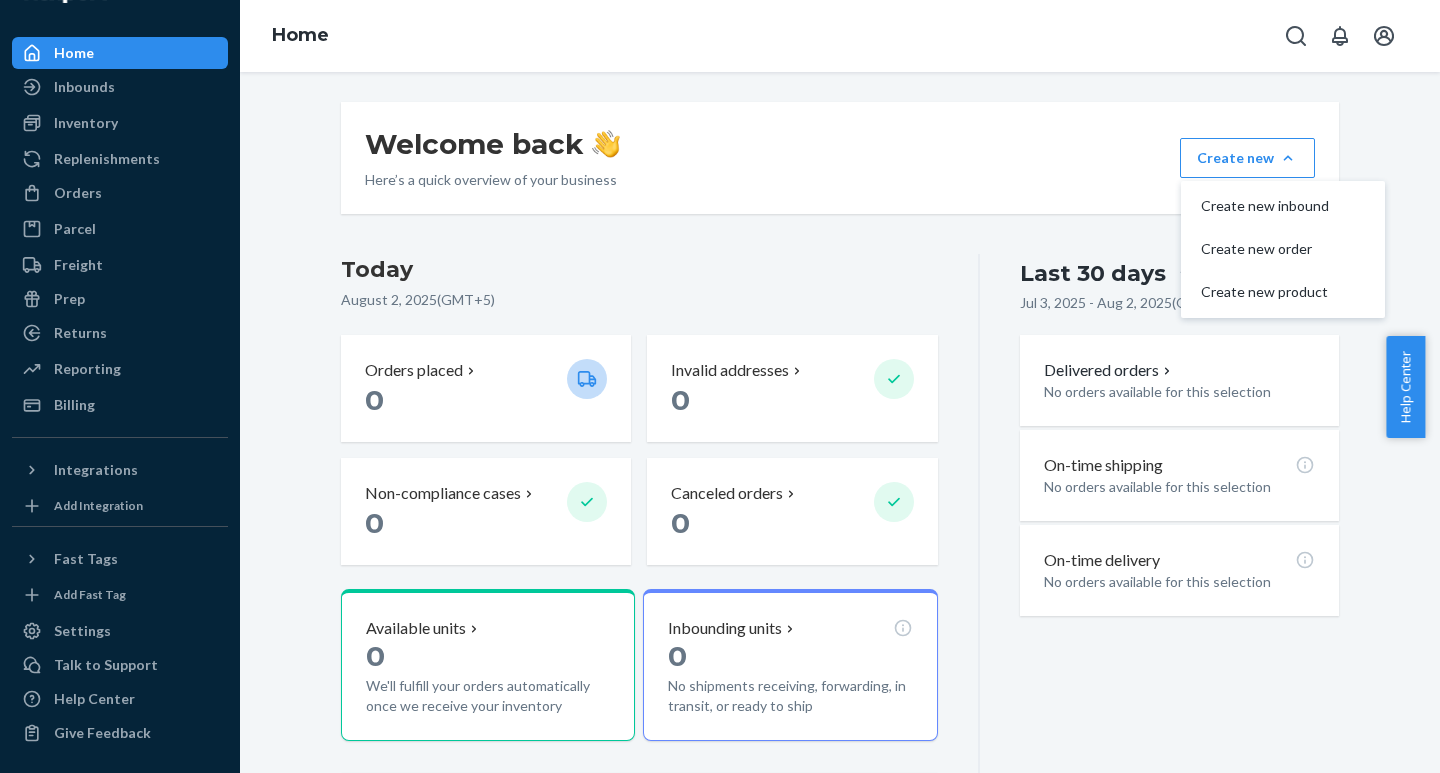 click on "Welcome back  Here’s a quick overview of your business Create new Create new inbound Create new order Create new product" at bounding box center [840, 158] 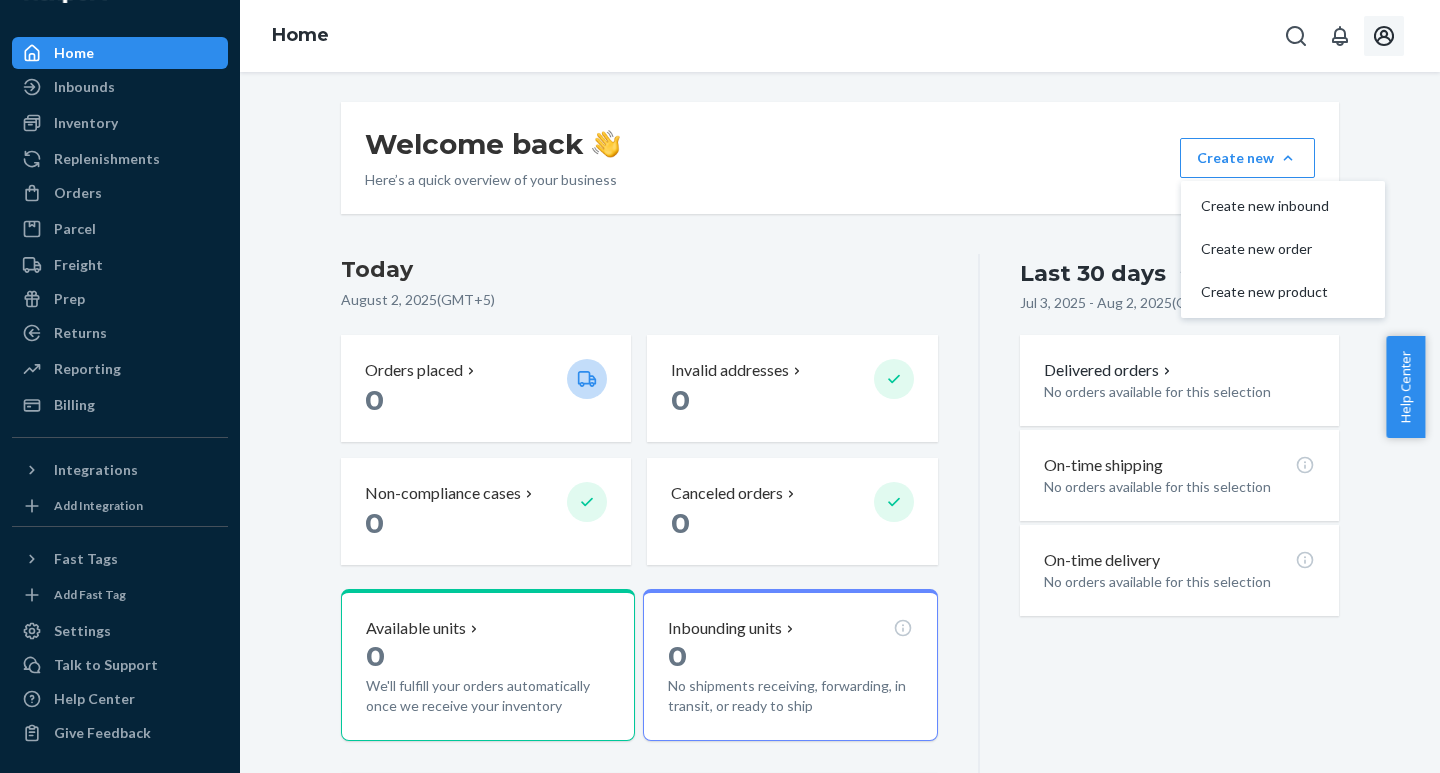 click 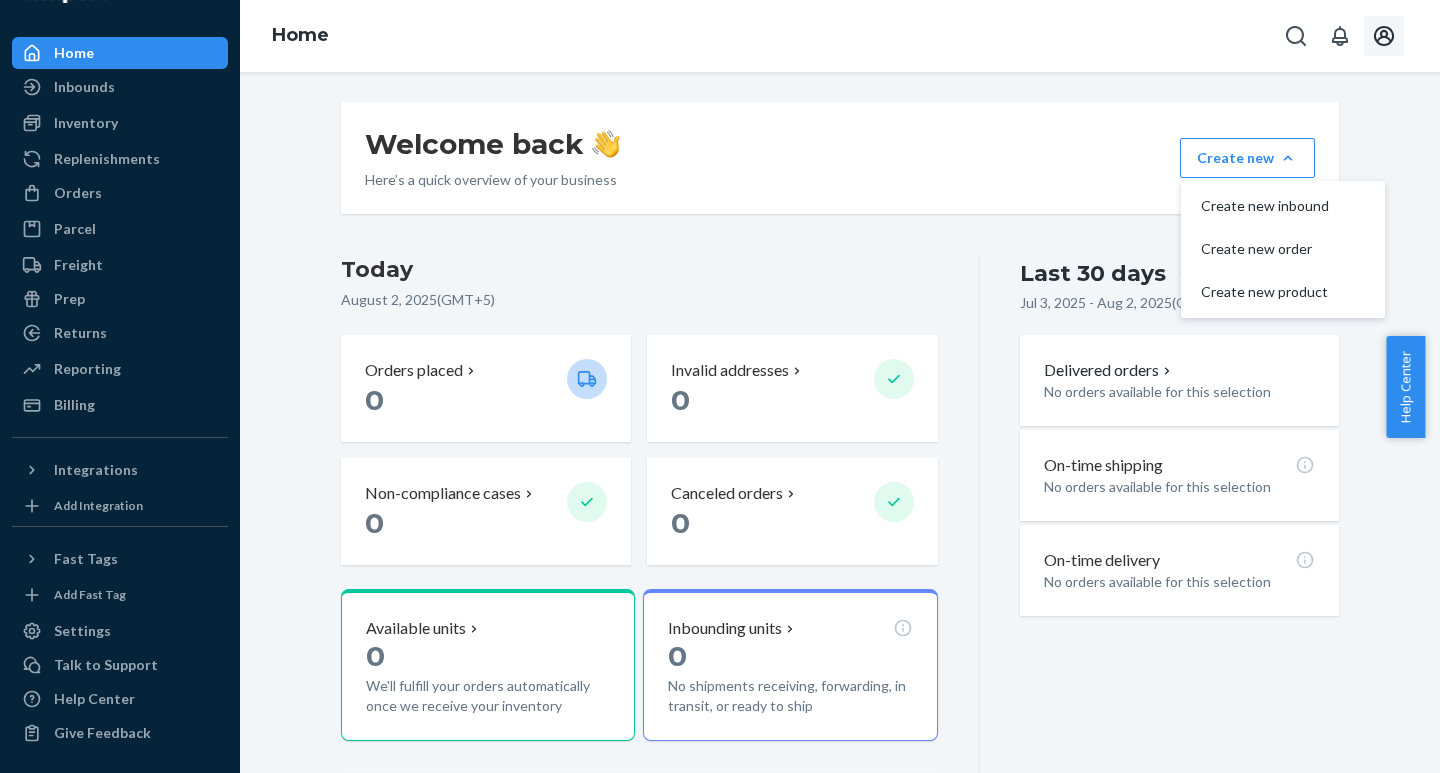 click 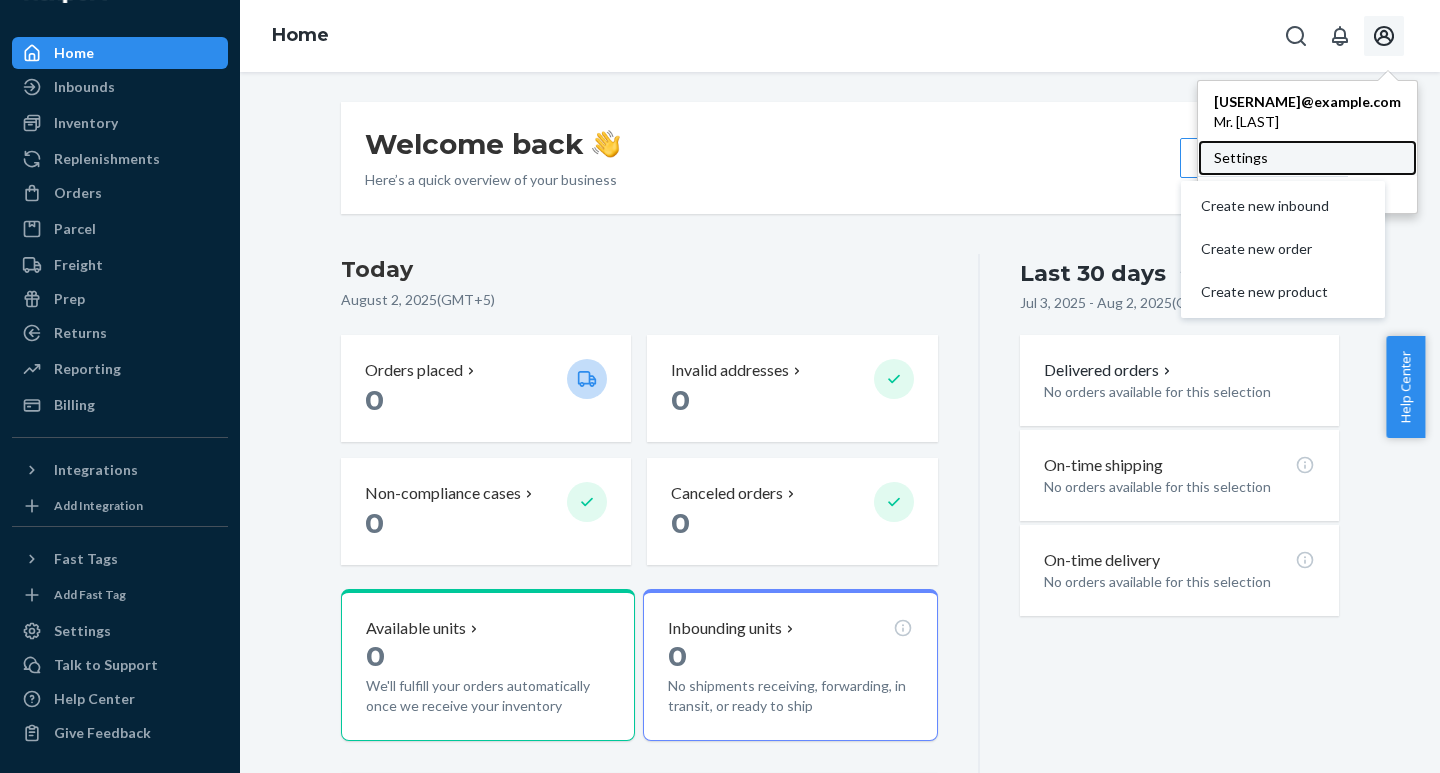 click on "Settings" at bounding box center [1307, 158] 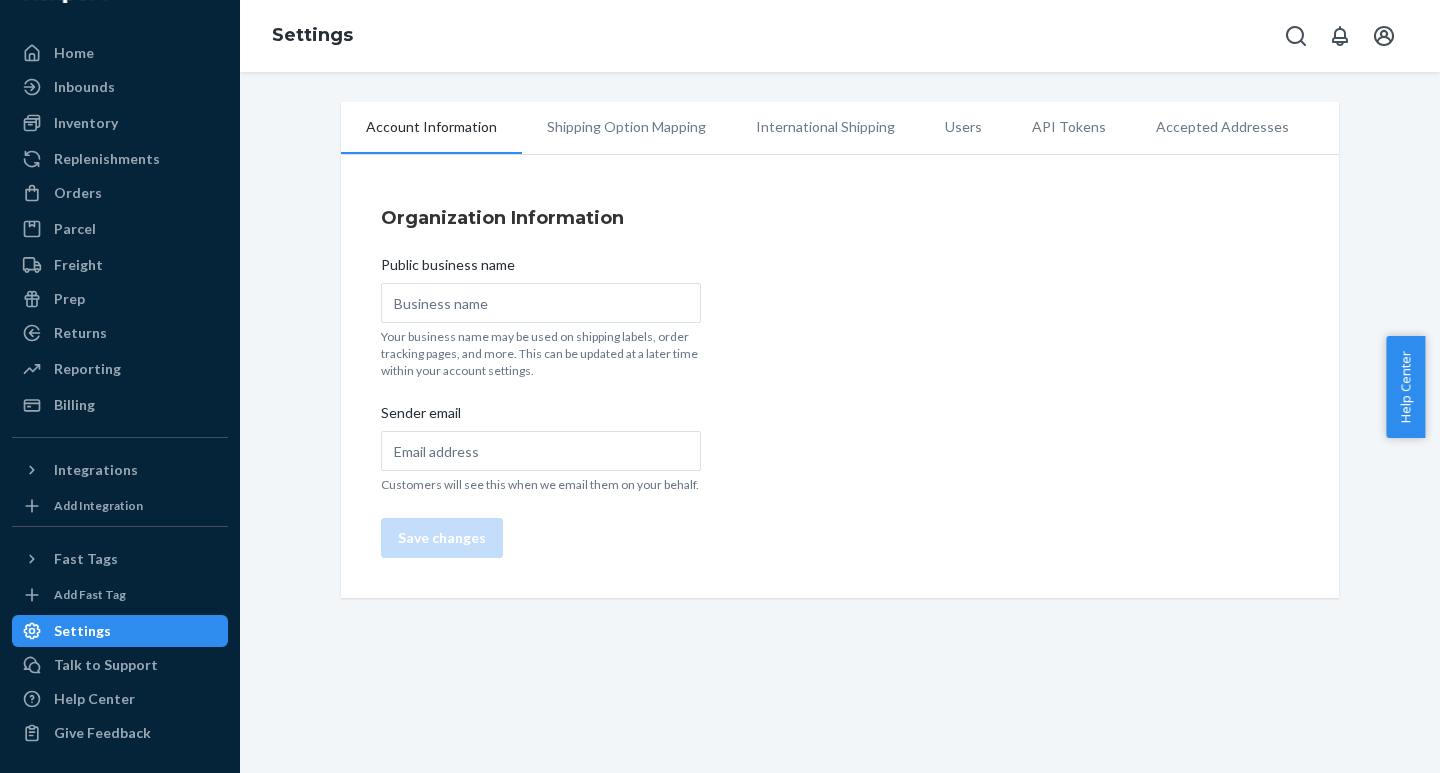click on "Shipping Option Mapping" at bounding box center [626, 127] 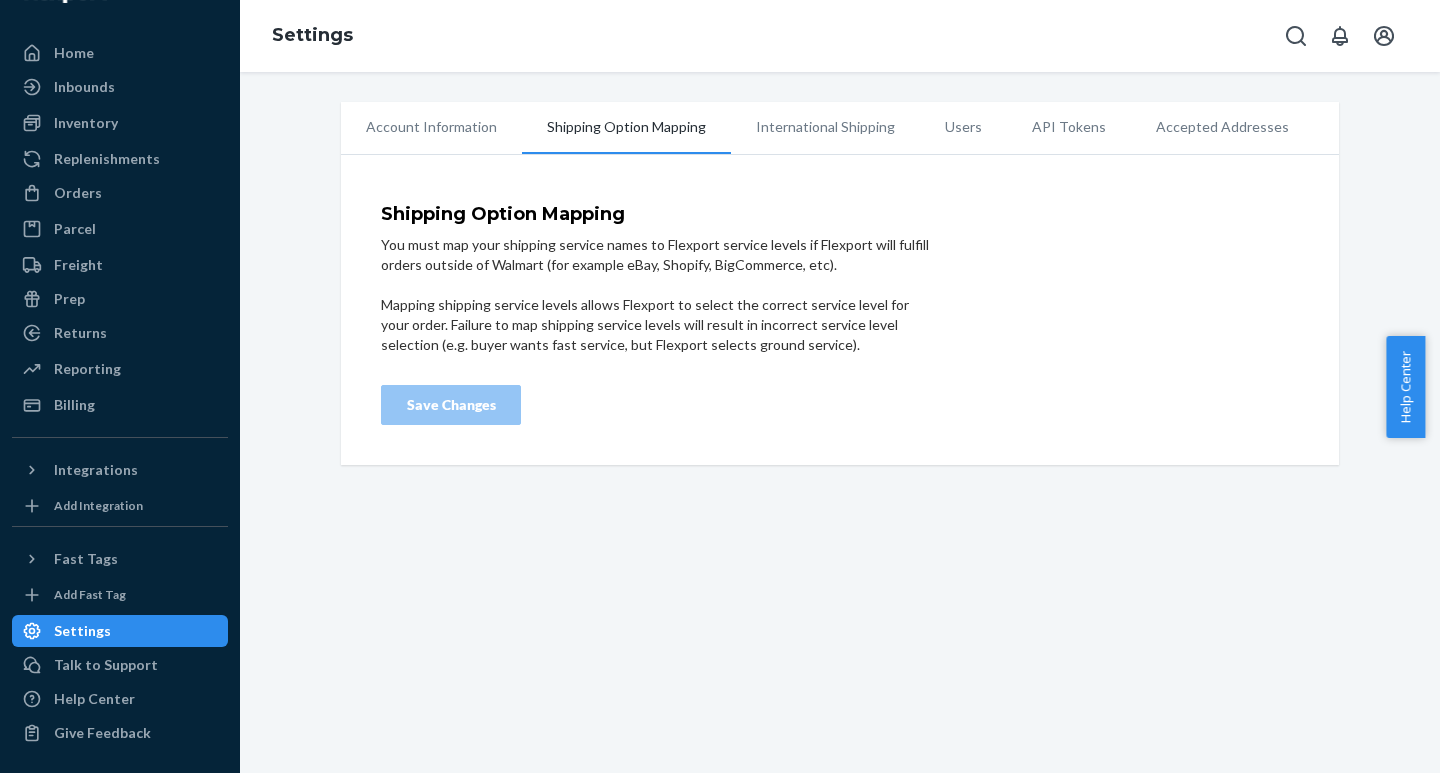 click on "International Shipping" at bounding box center [825, 127] 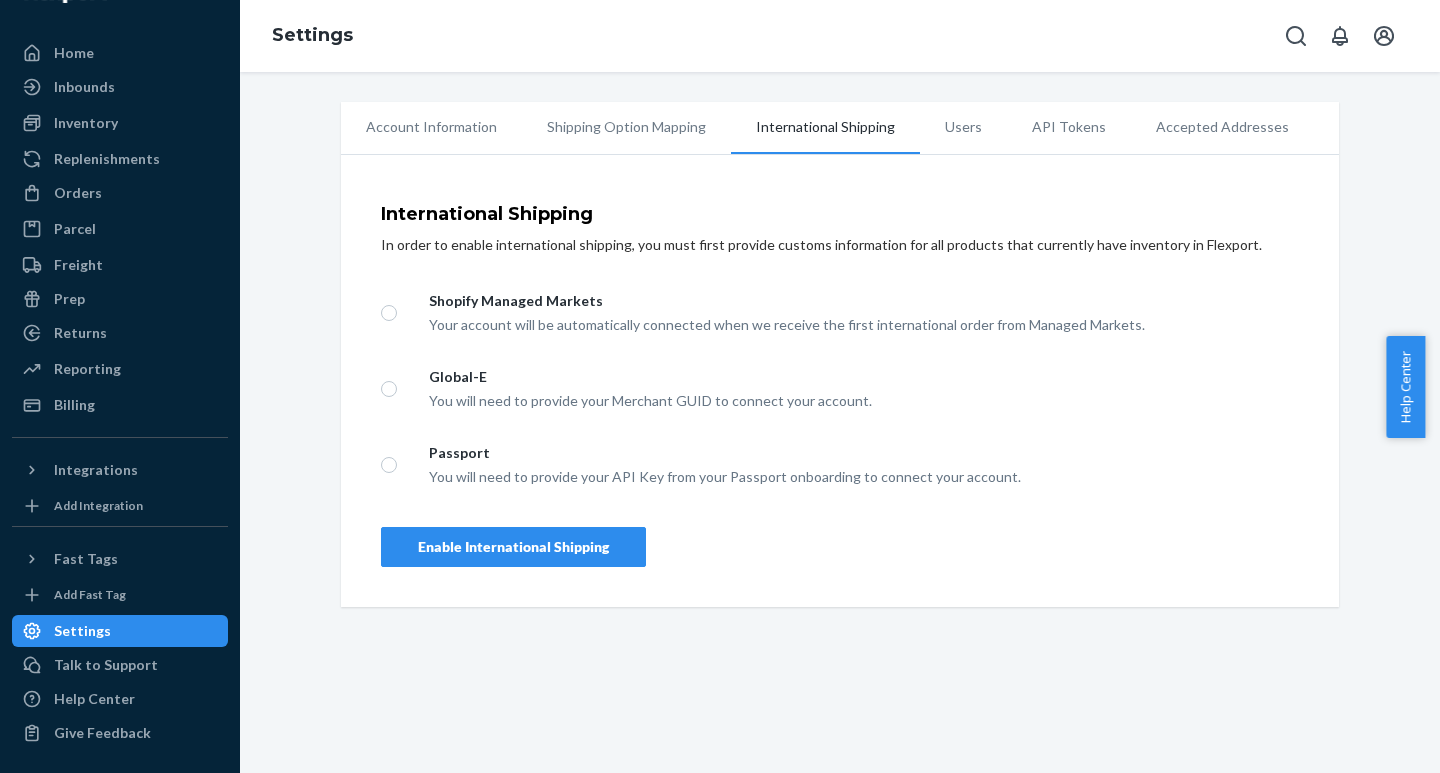 click on "Users" at bounding box center (963, 127) 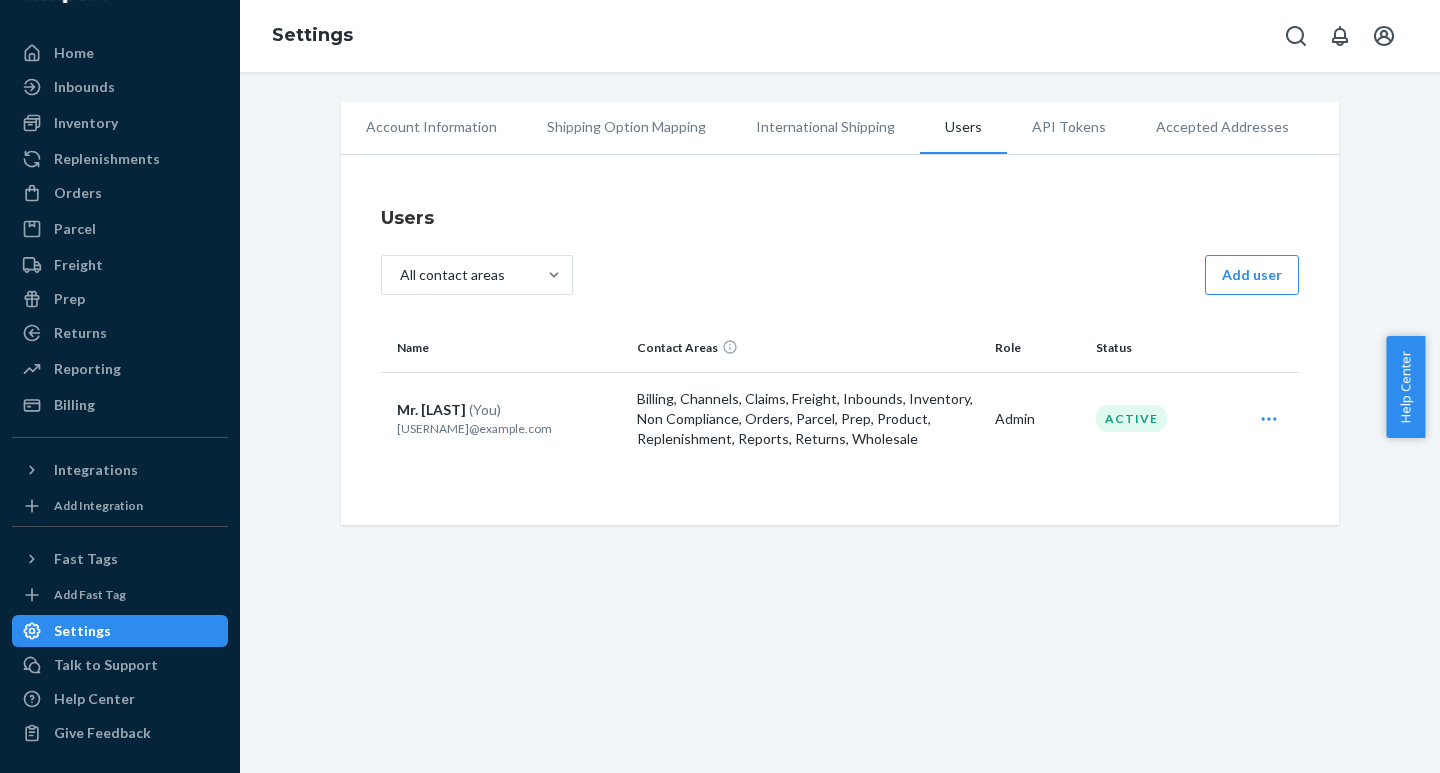 click on "API Tokens" at bounding box center [1069, 127] 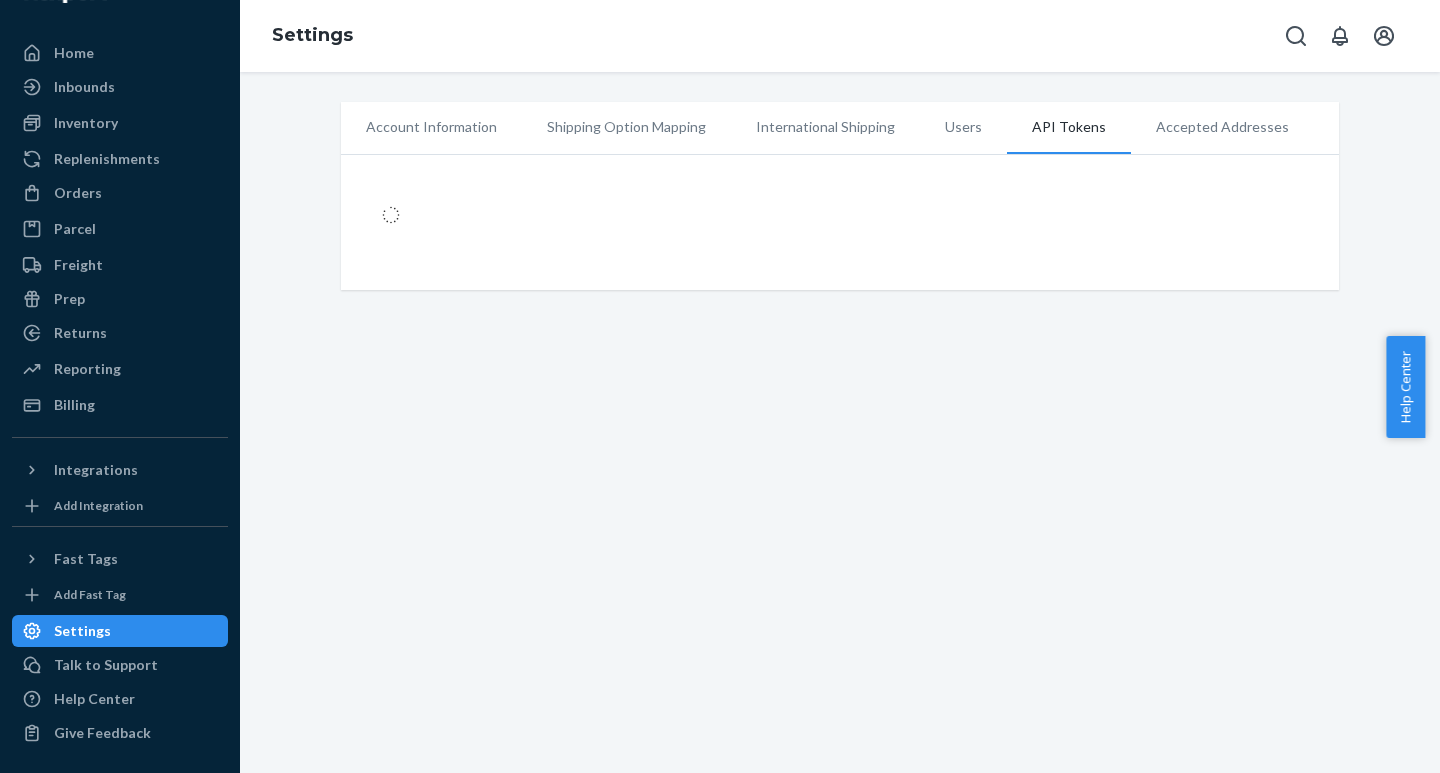 click on "Accepted Addresses" at bounding box center (1222, 127) 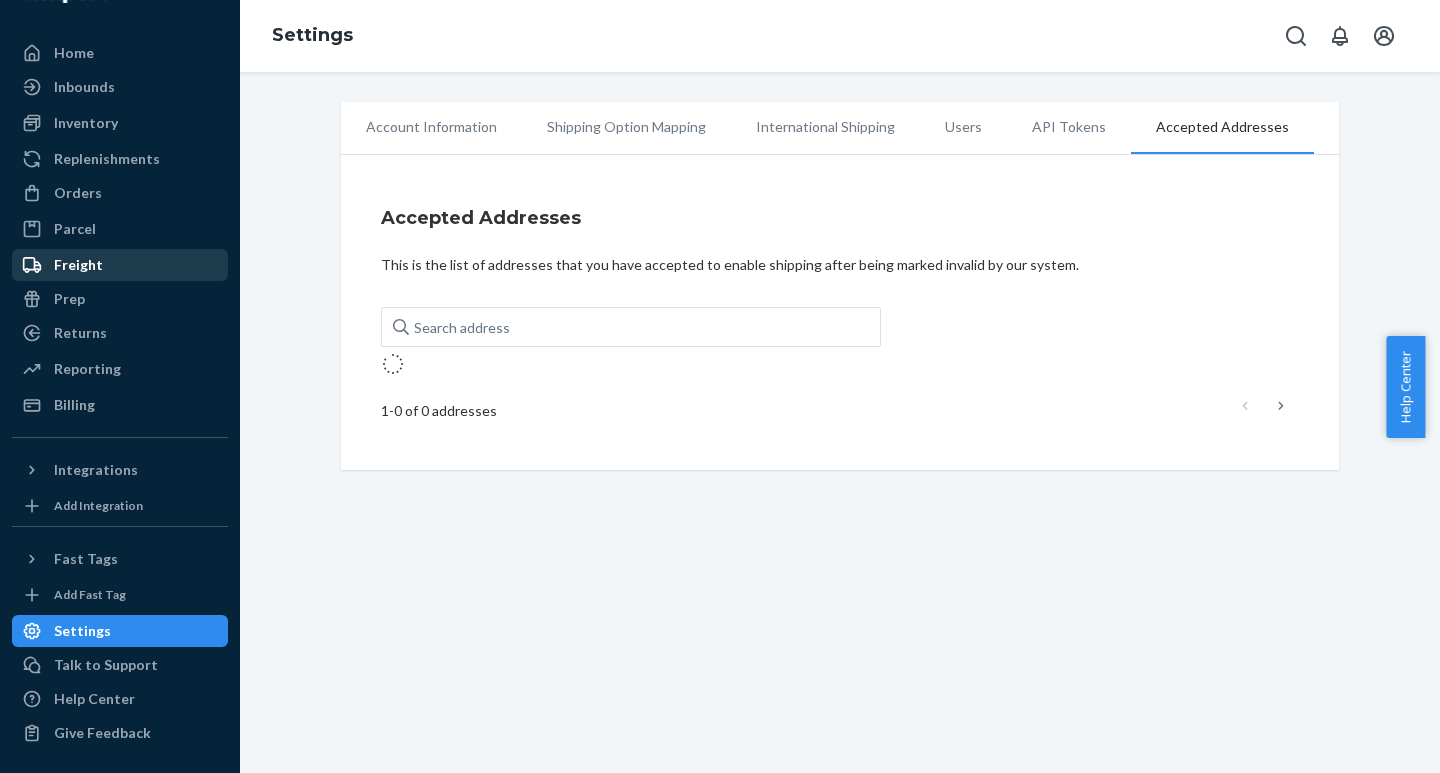 click on "Freight" at bounding box center (120, 265) 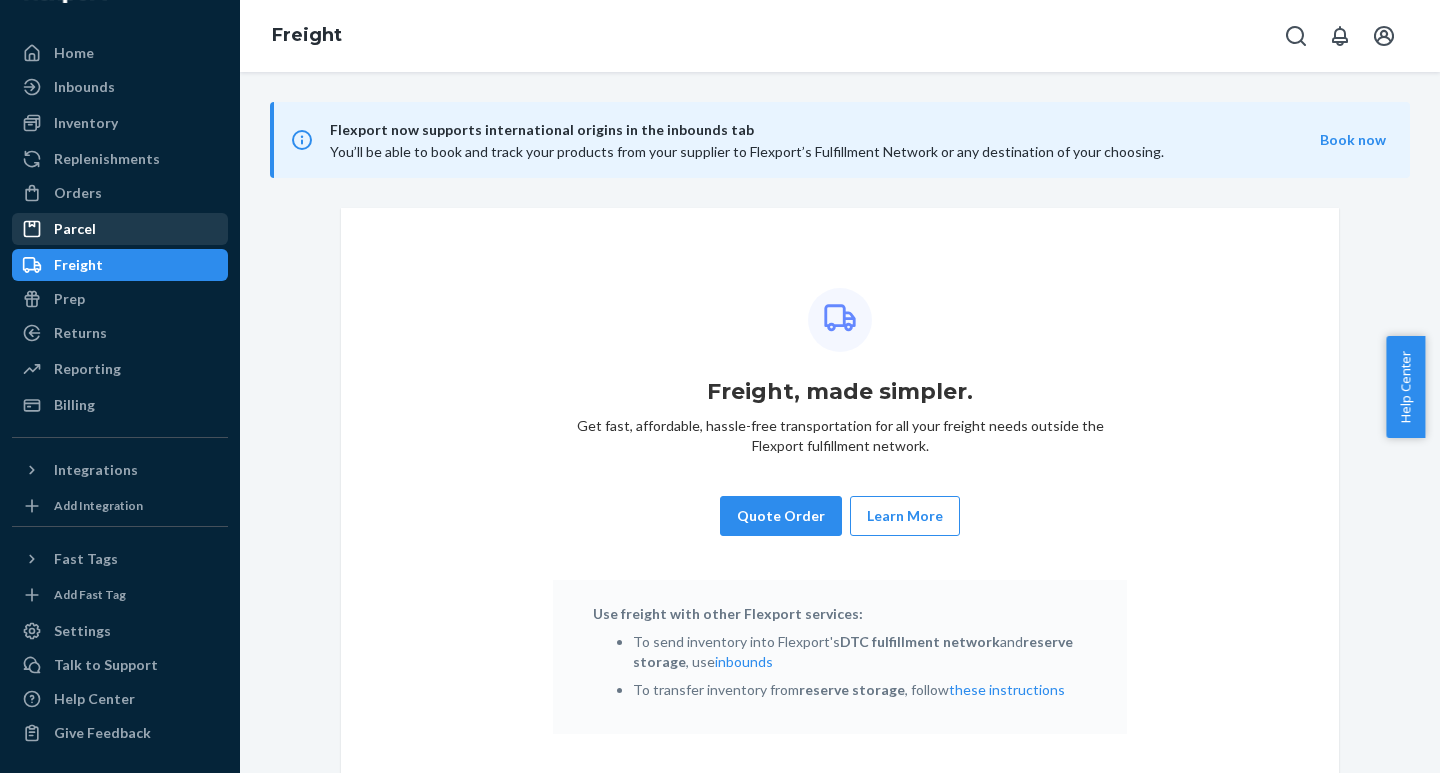 click on "Parcel" at bounding box center [120, 229] 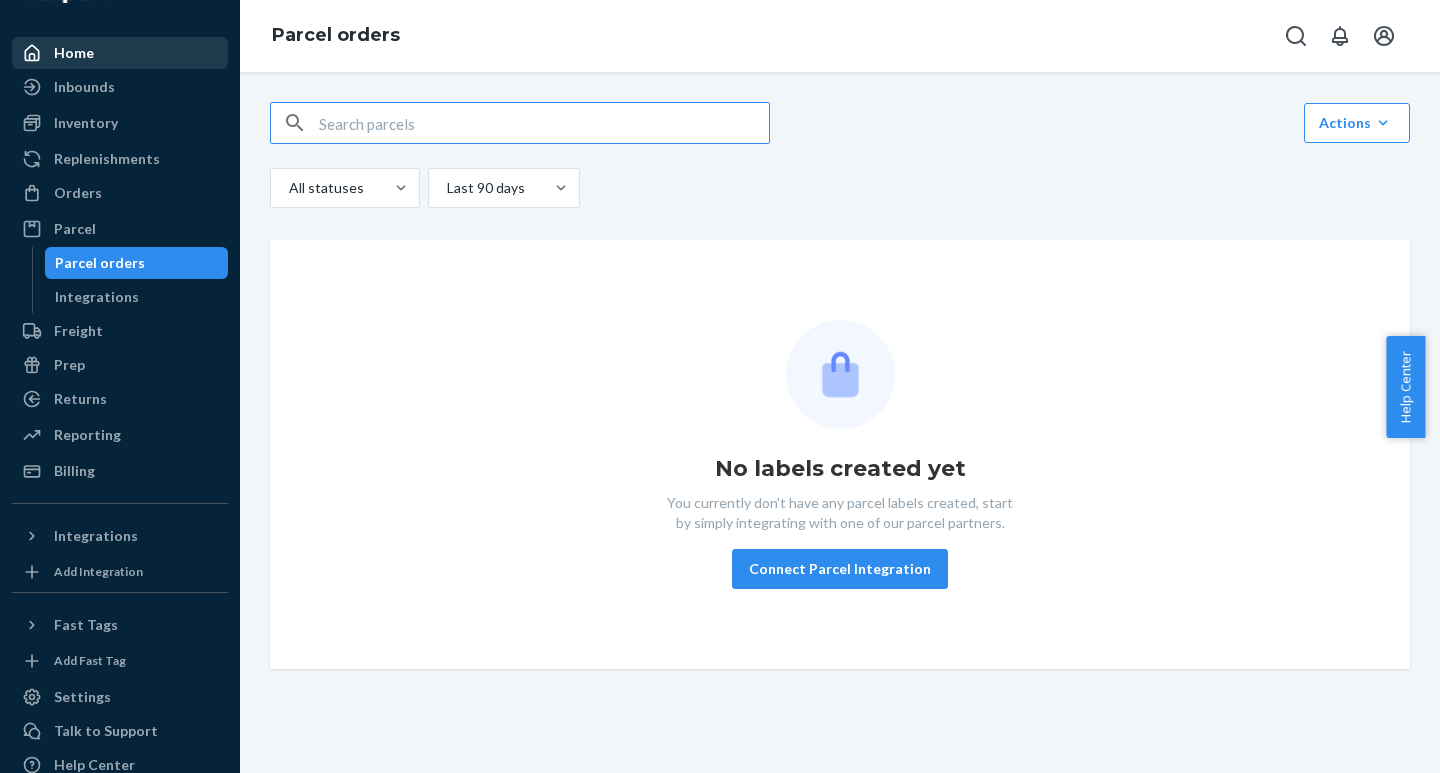 click on "Home" at bounding box center (74, 53) 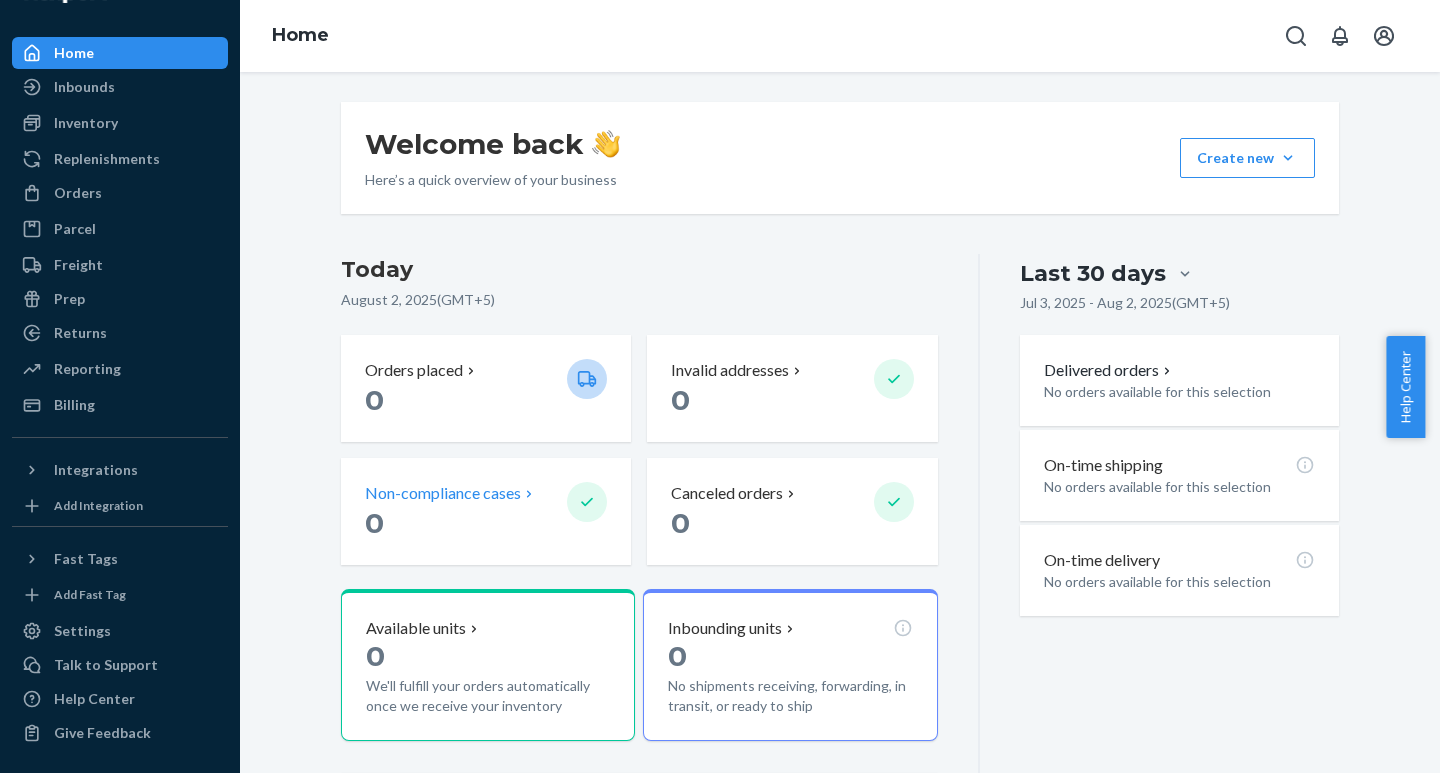 scroll, scrollTop: 174, scrollLeft: 0, axis: vertical 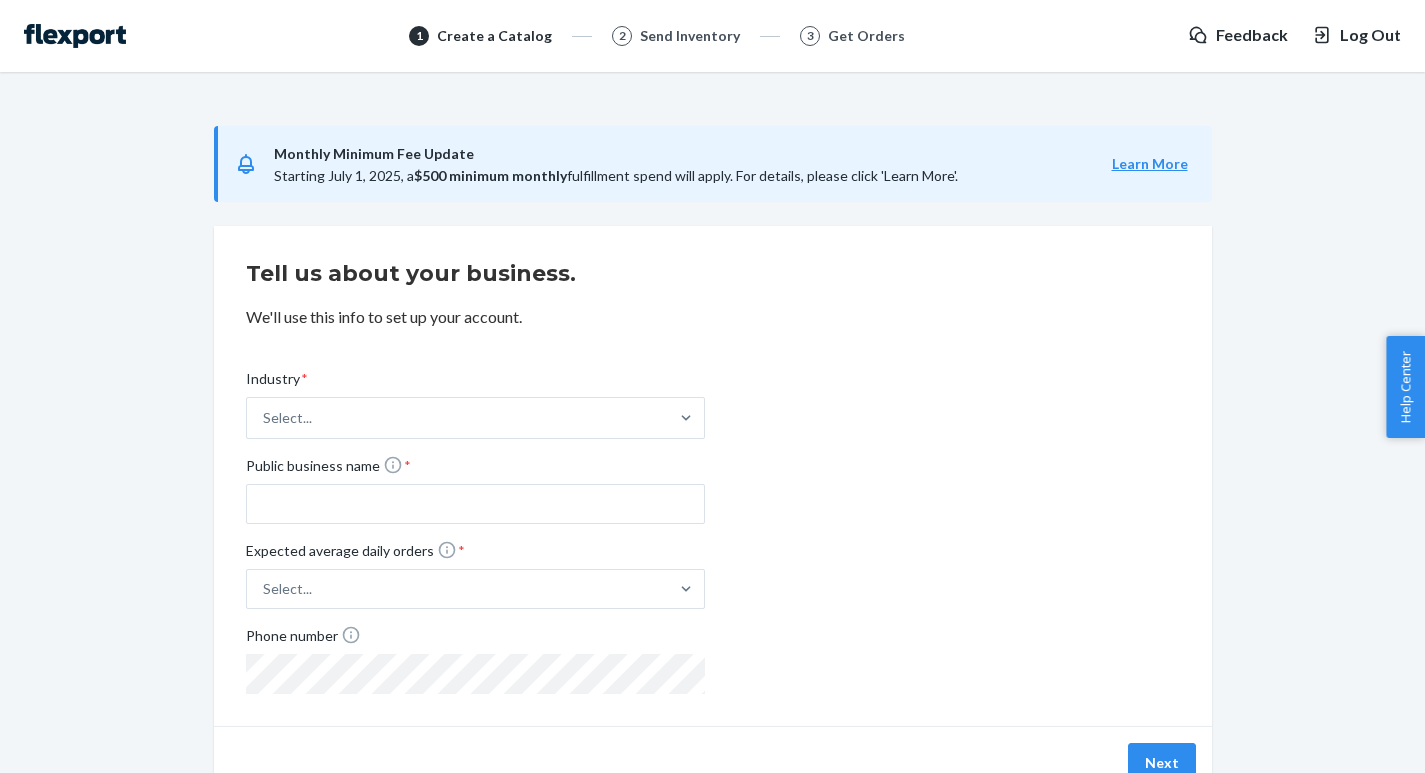 click on "Log Out" at bounding box center [1370, 35] 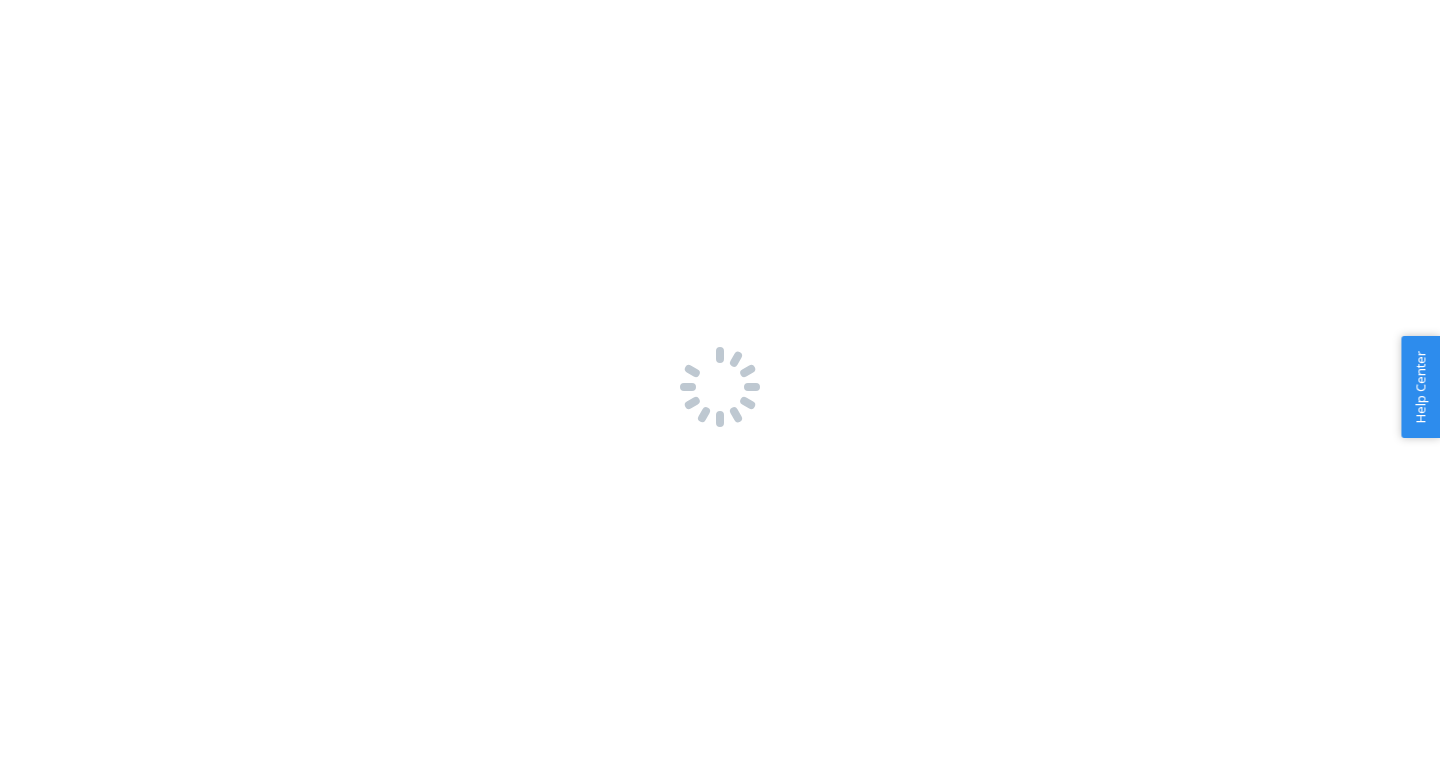 scroll, scrollTop: 0, scrollLeft: 0, axis: both 